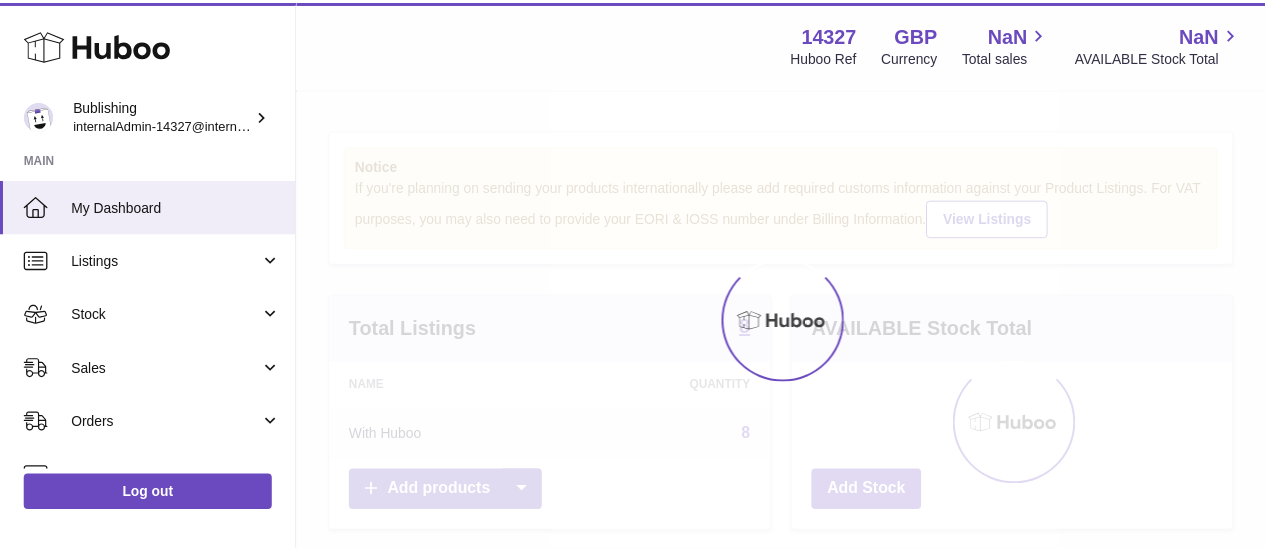 scroll, scrollTop: 0, scrollLeft: 0, axis: both 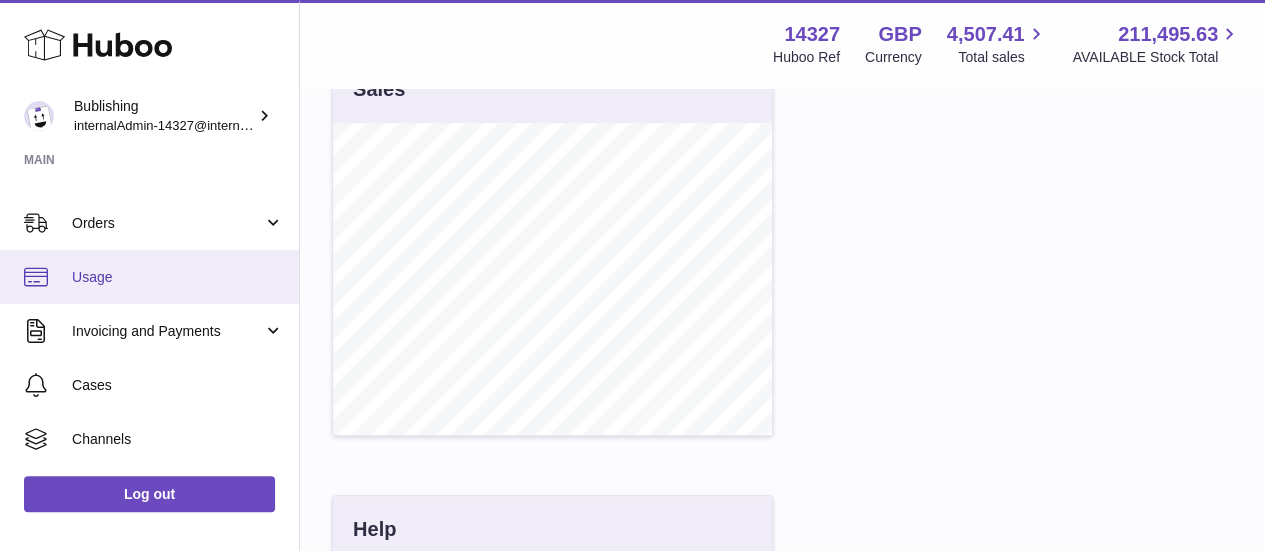 click on "Usage" at bounding box center [149, 277] 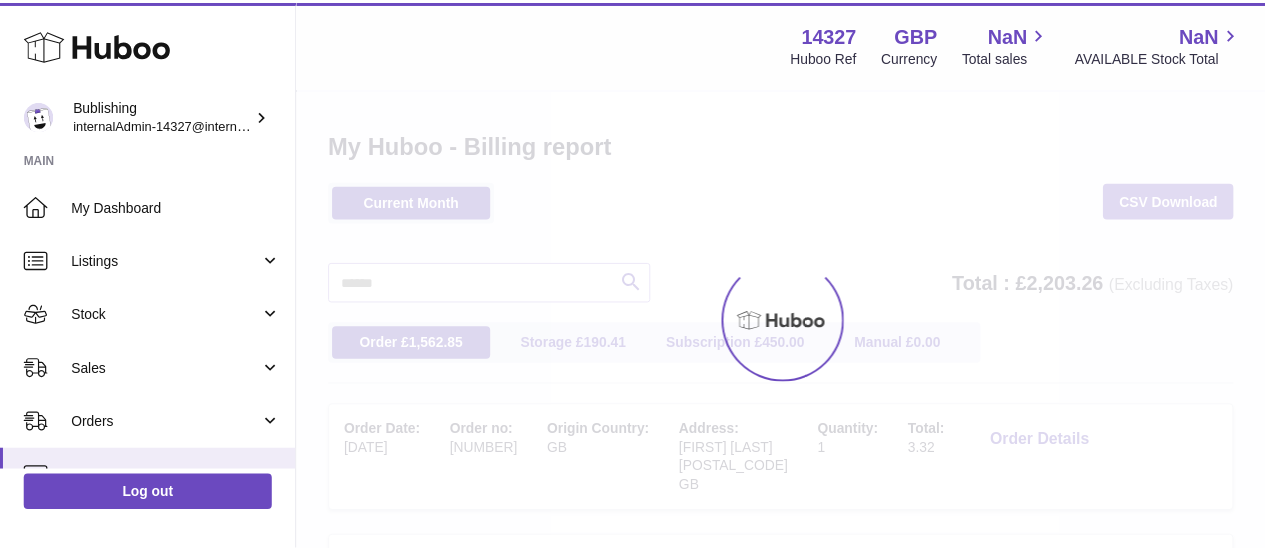 scroll, scrollTop: 0, scrollLeft: 0, axis: both 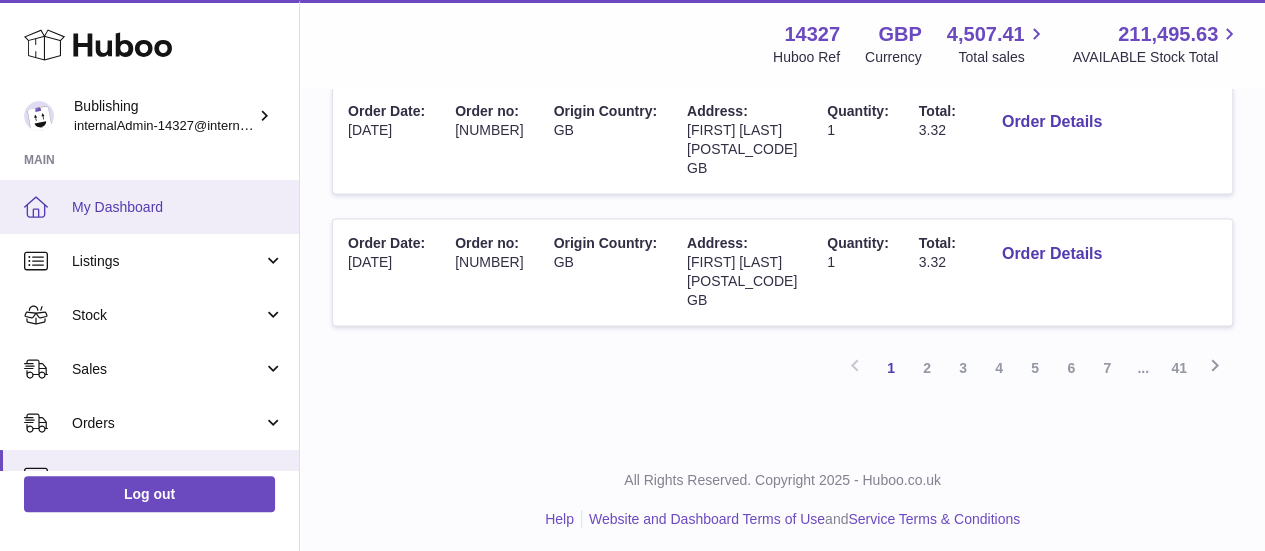 click on "My Dashboard" at bounding box center [178, 207] 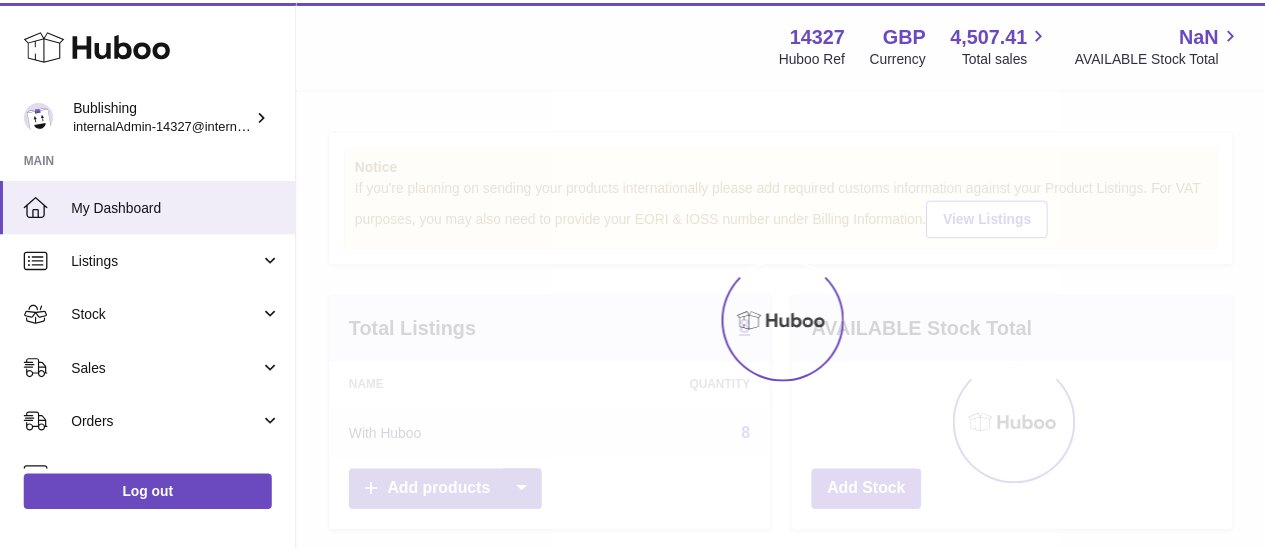 scroll, scrollTop: 0, scrollLeft: 0, axis: both 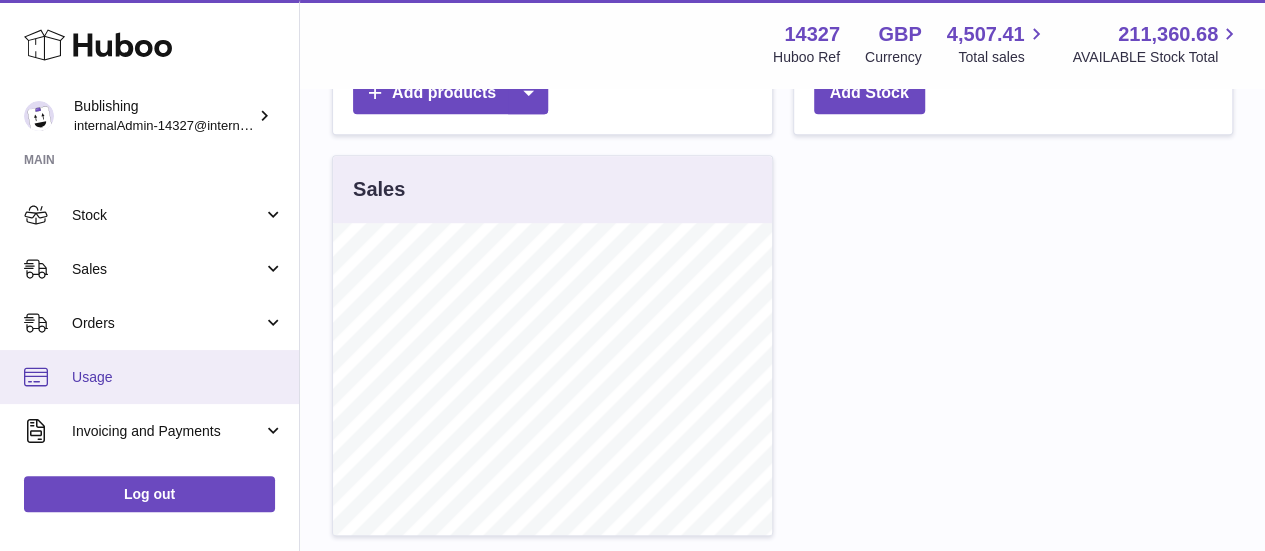 click on "Usage" at bounding box center [149, 377] 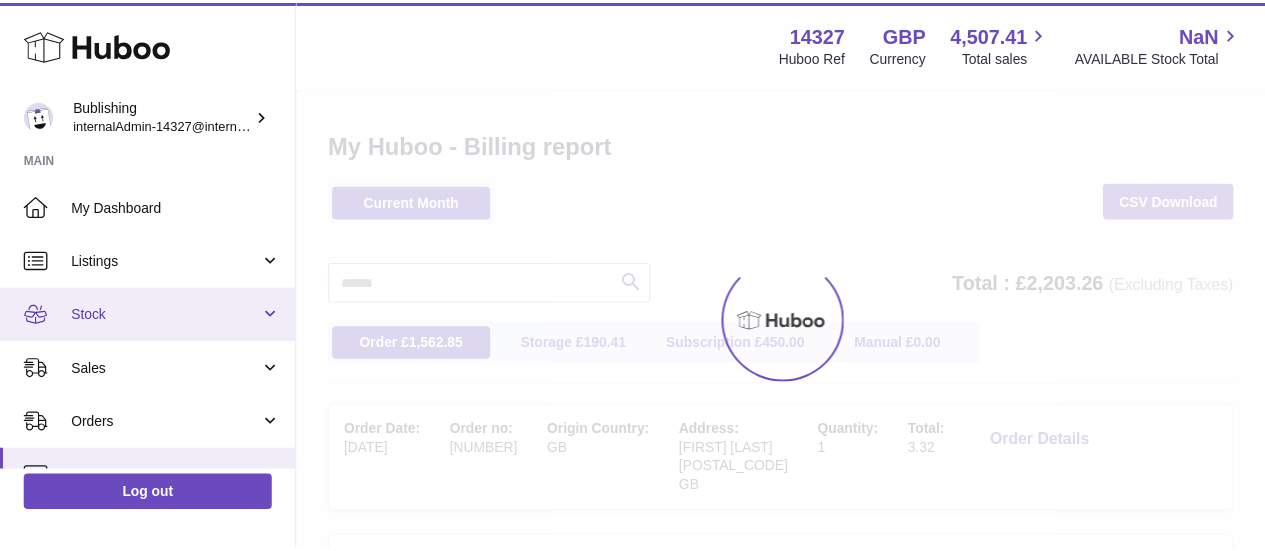 scroll, scrollTop: 0, scrollLeft: 0, axis: both 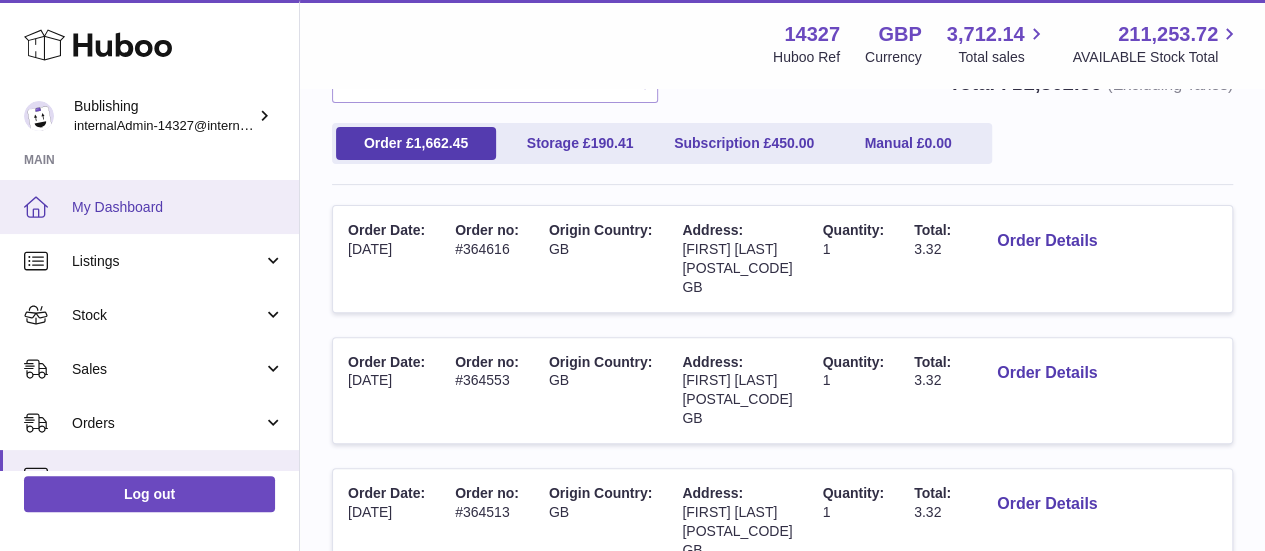 click on "My Dashboard" at bounding box center (178, 207) 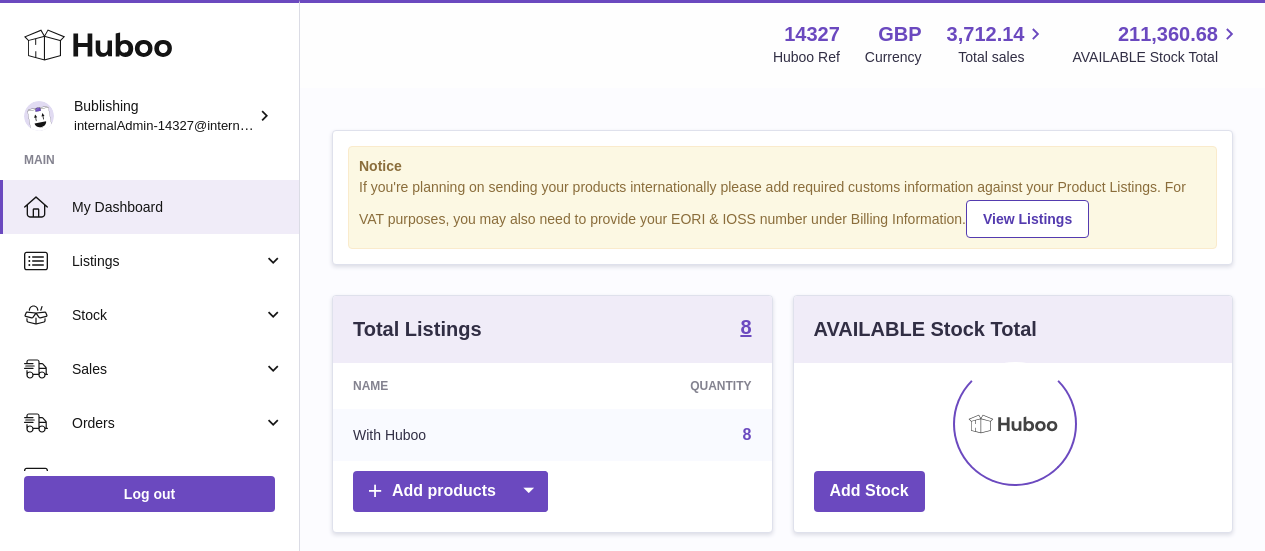 scroll, scrollTop: 0, scrollLeft: 0, axis: both 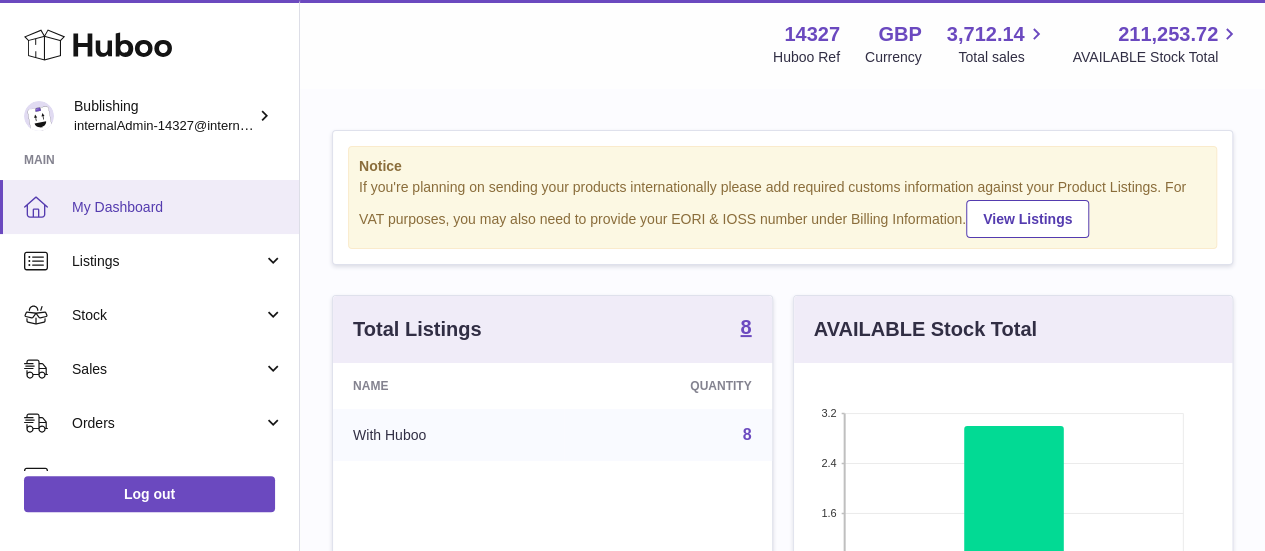 click on "My Dashboard" at bounding box center (178, 207) 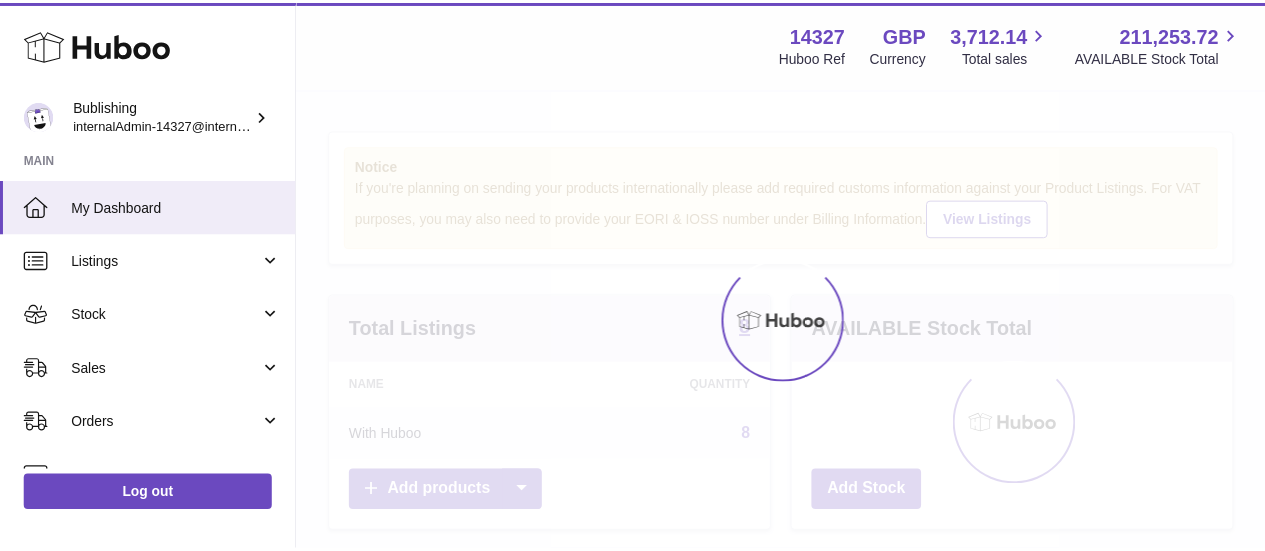 scroll, scrollTop: 0, scrollLeft: 0, axis: both 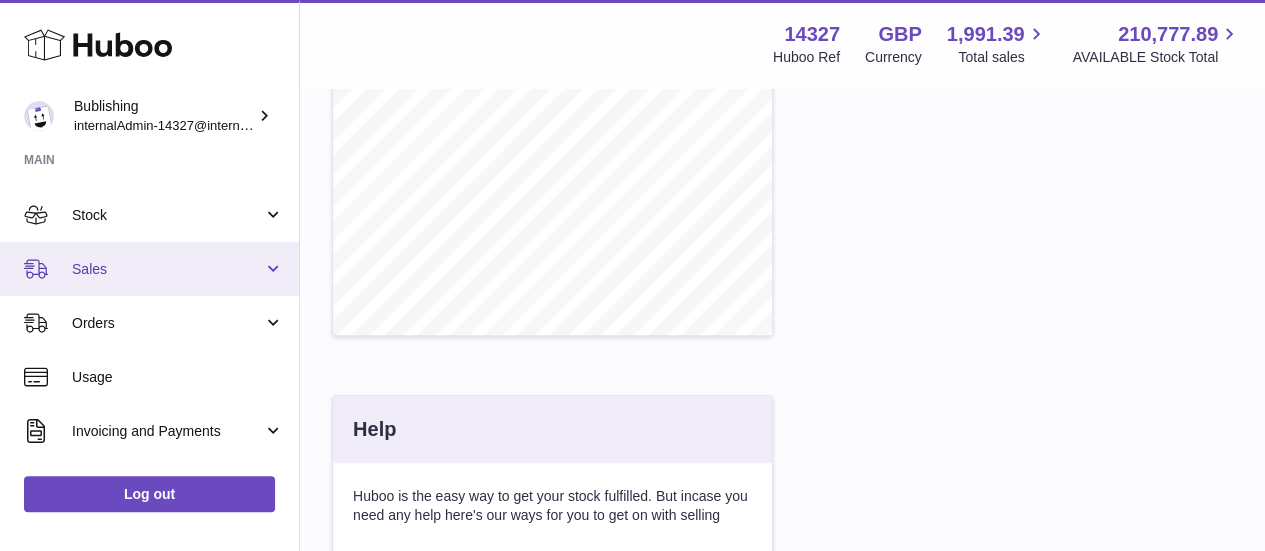 click on "Sales" at bounding box center (167, 269) 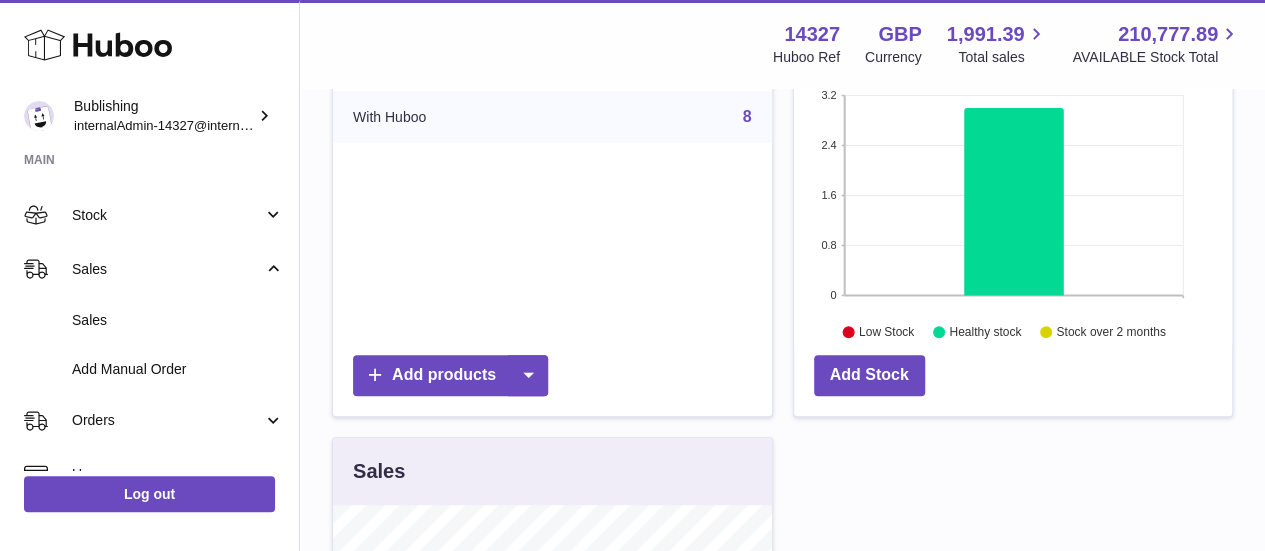 scroll, scrollTop: 200, scrollLeft: 0, axis: vertical 